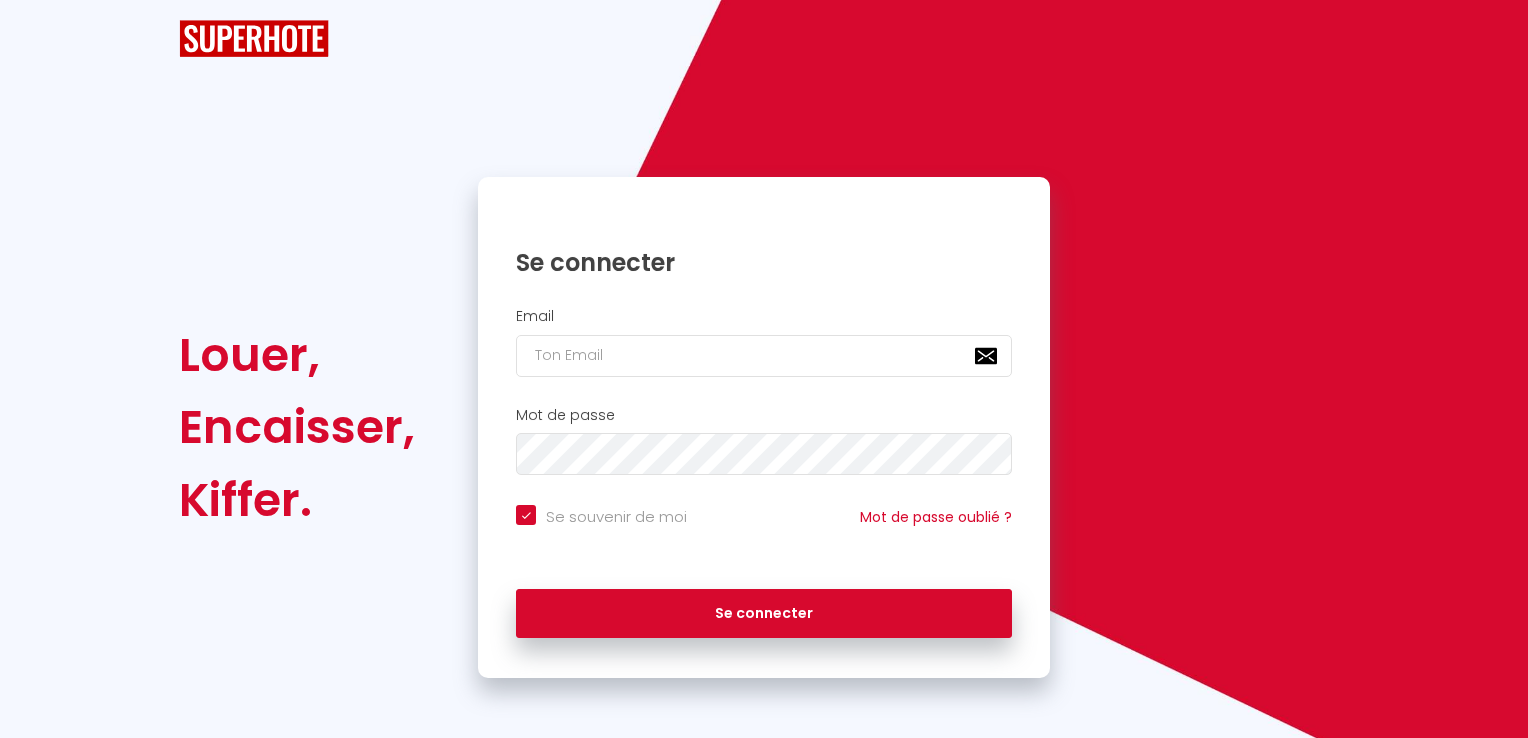 scroll, scrollTop: 0, scrollLeft: 0, axis: both 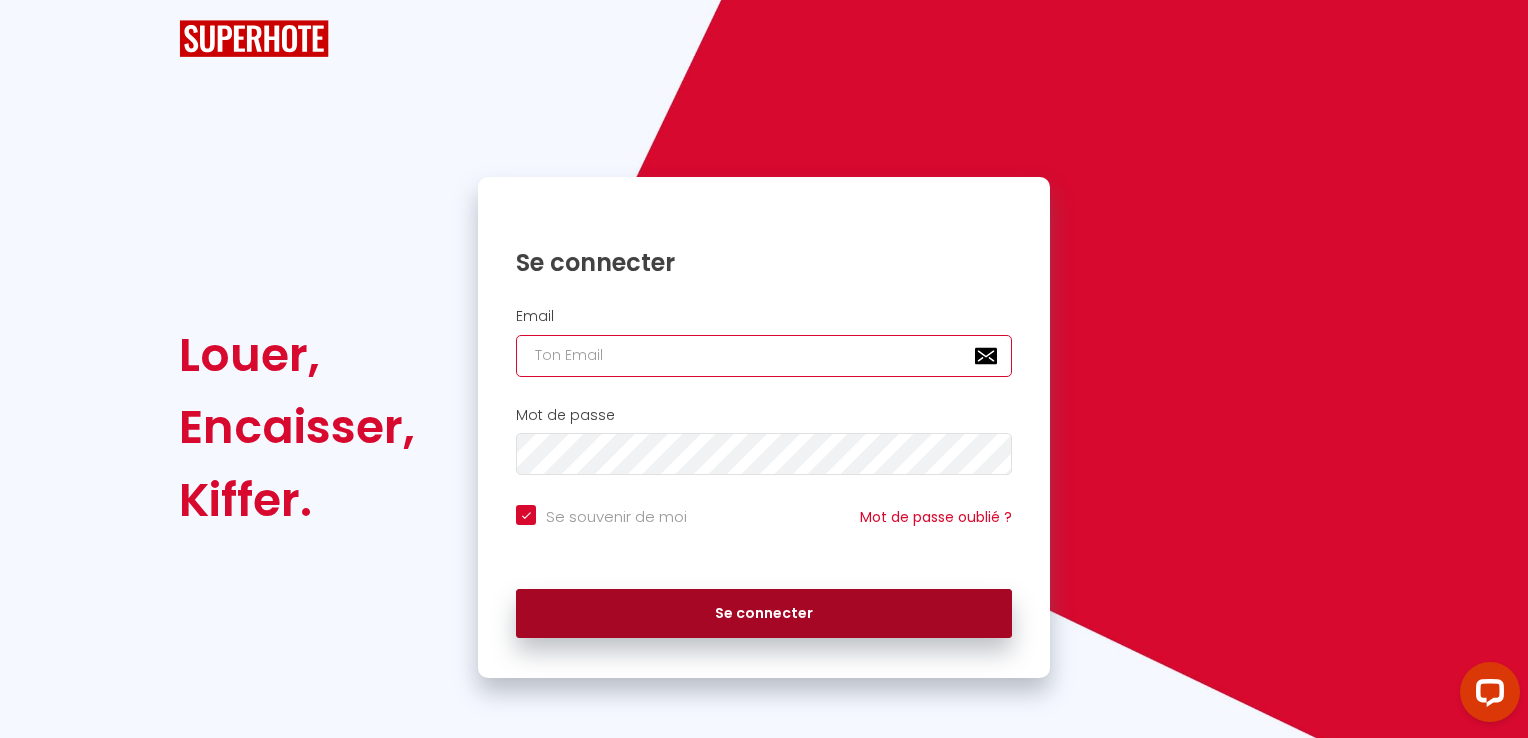 type on "[EMAIL_ADDRESS][DOMAIN_NAME]" 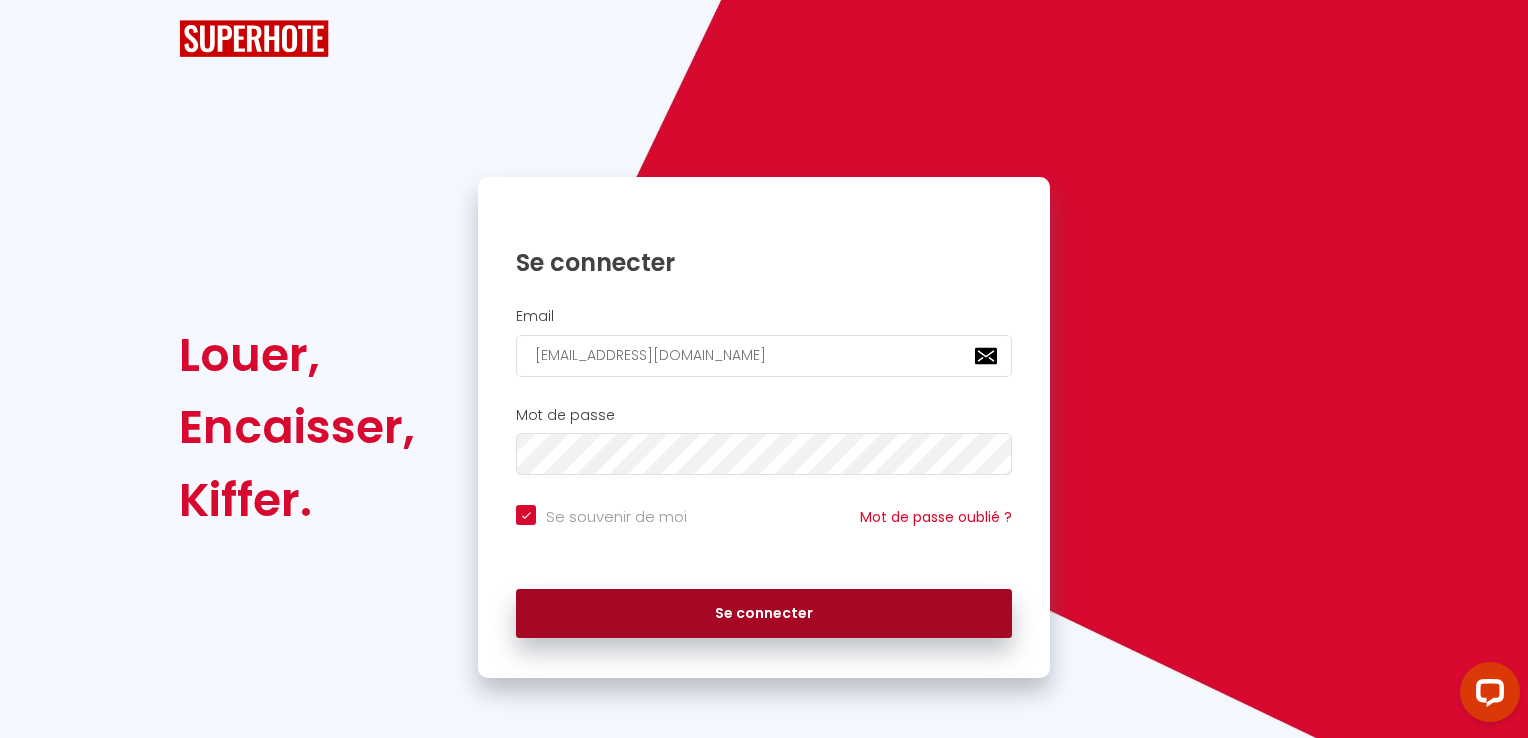 click on "Se connecter" at bounding box center [764, 614] 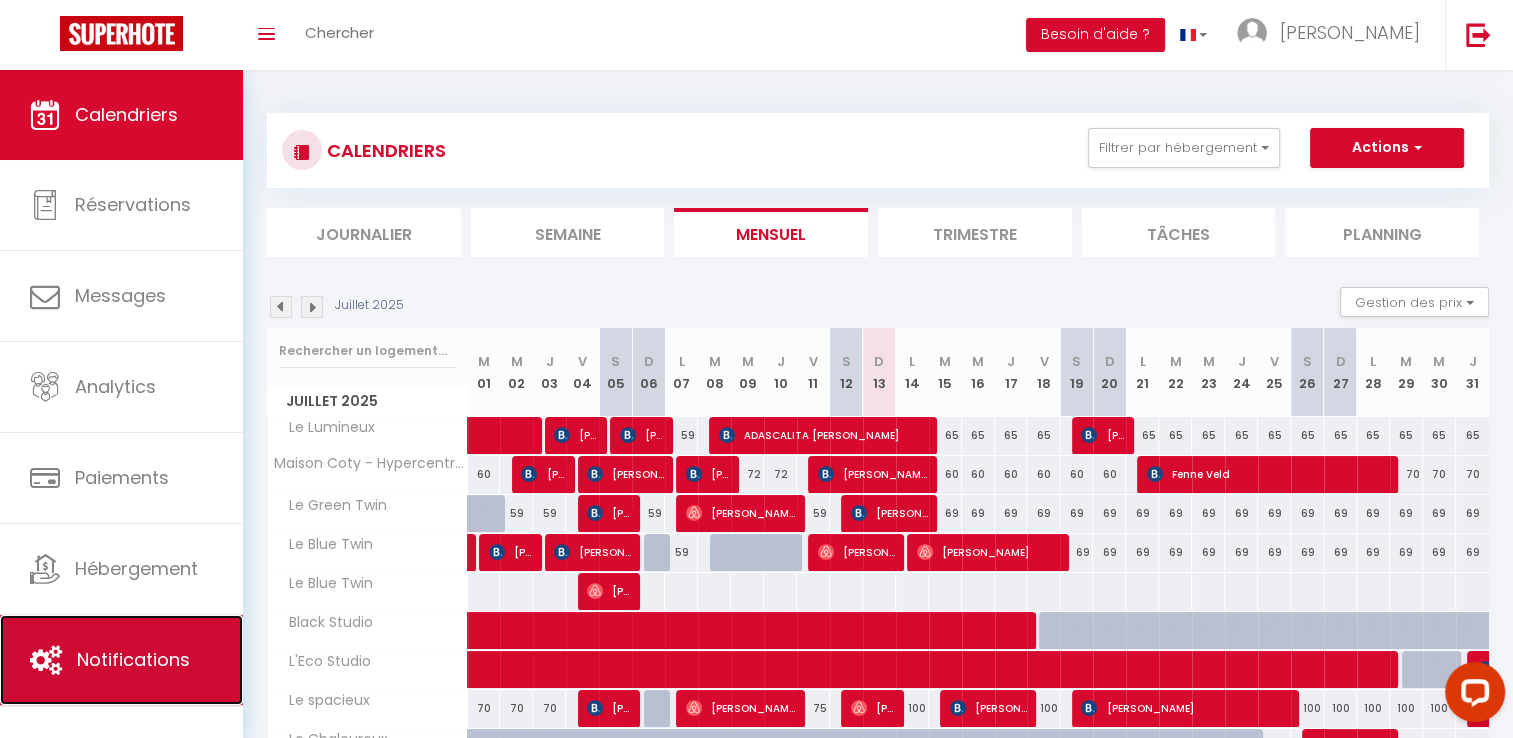 click on "Notifications" at bounding box center (121, 660) 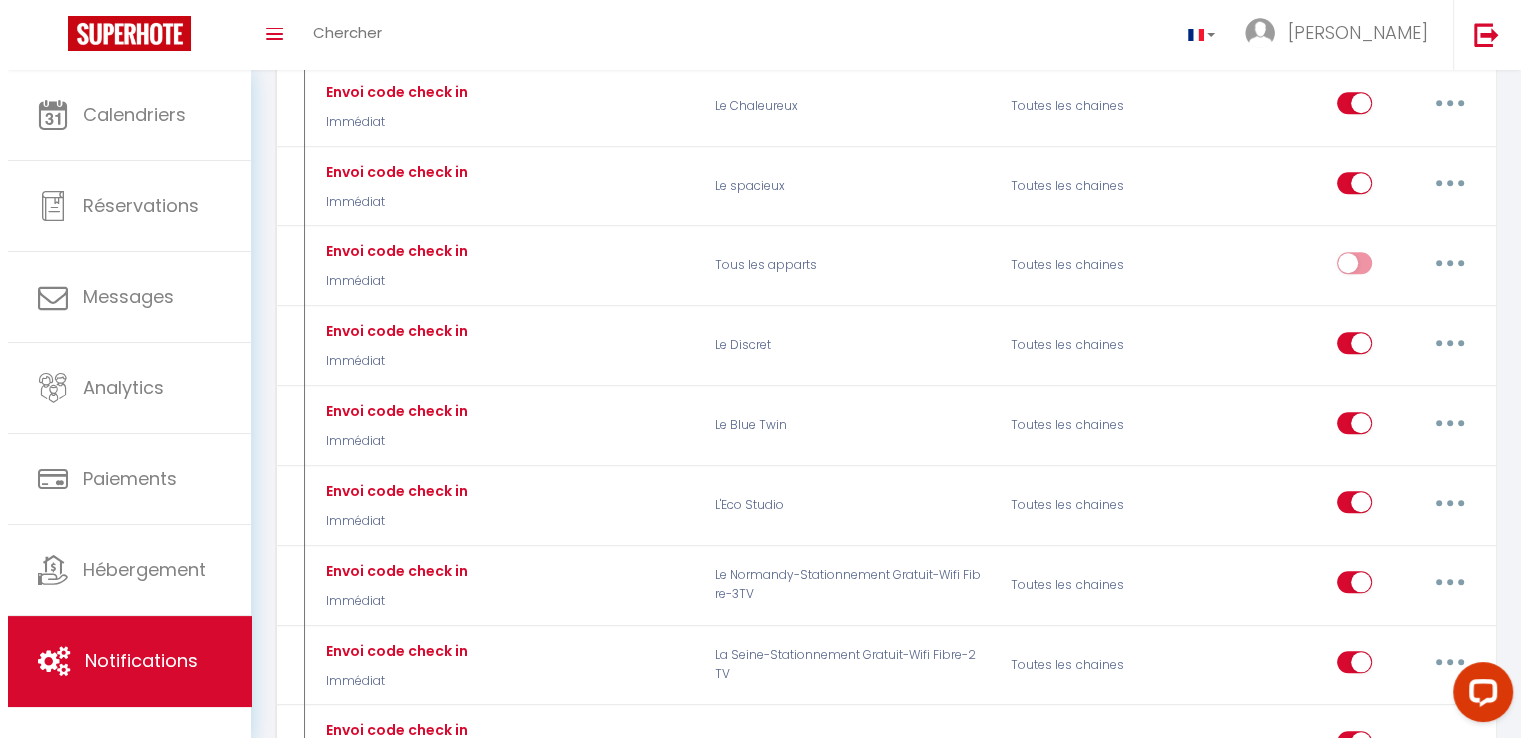 scroll, scrollTop: 1820, scrollLeft: 0, axis: vertical 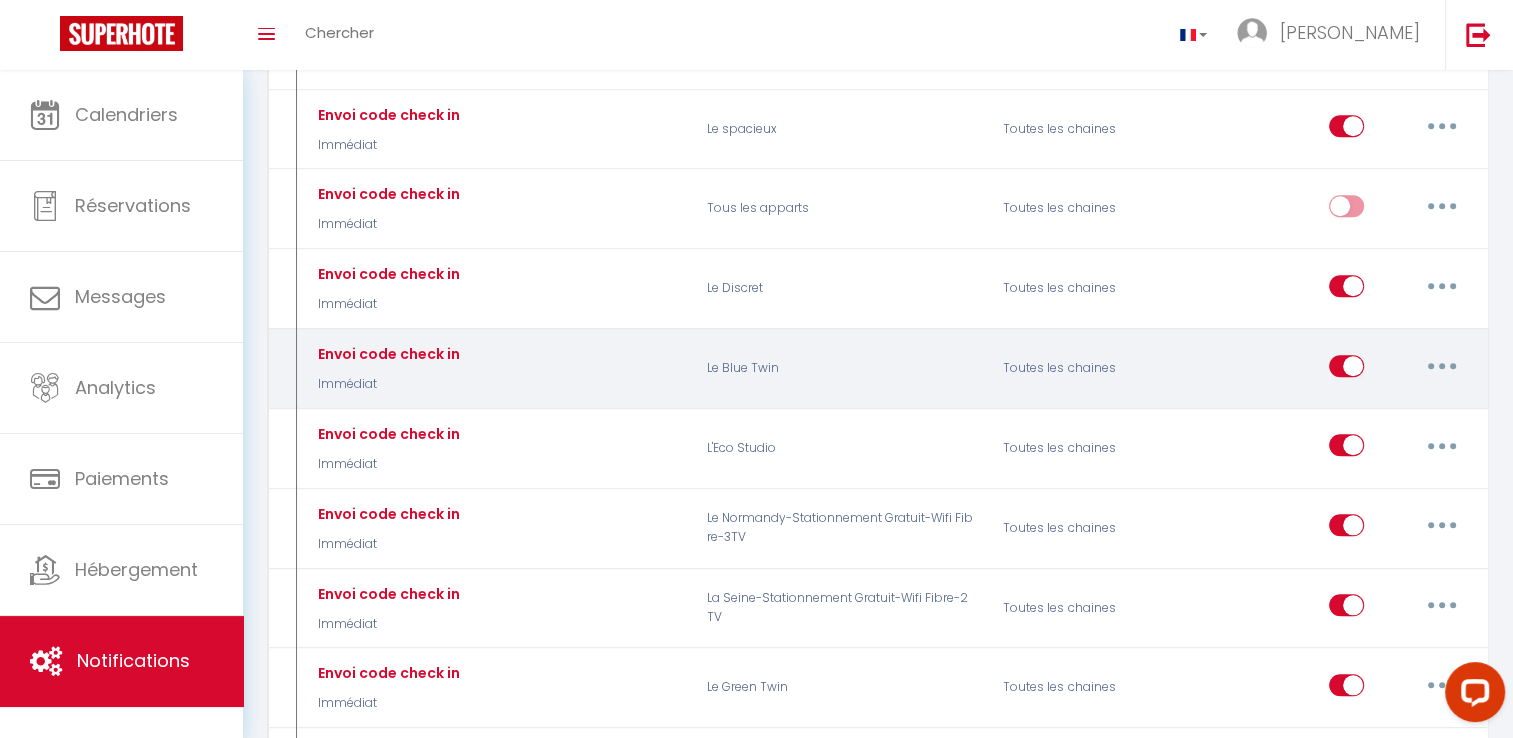 click at bounding box center (1442, 366) 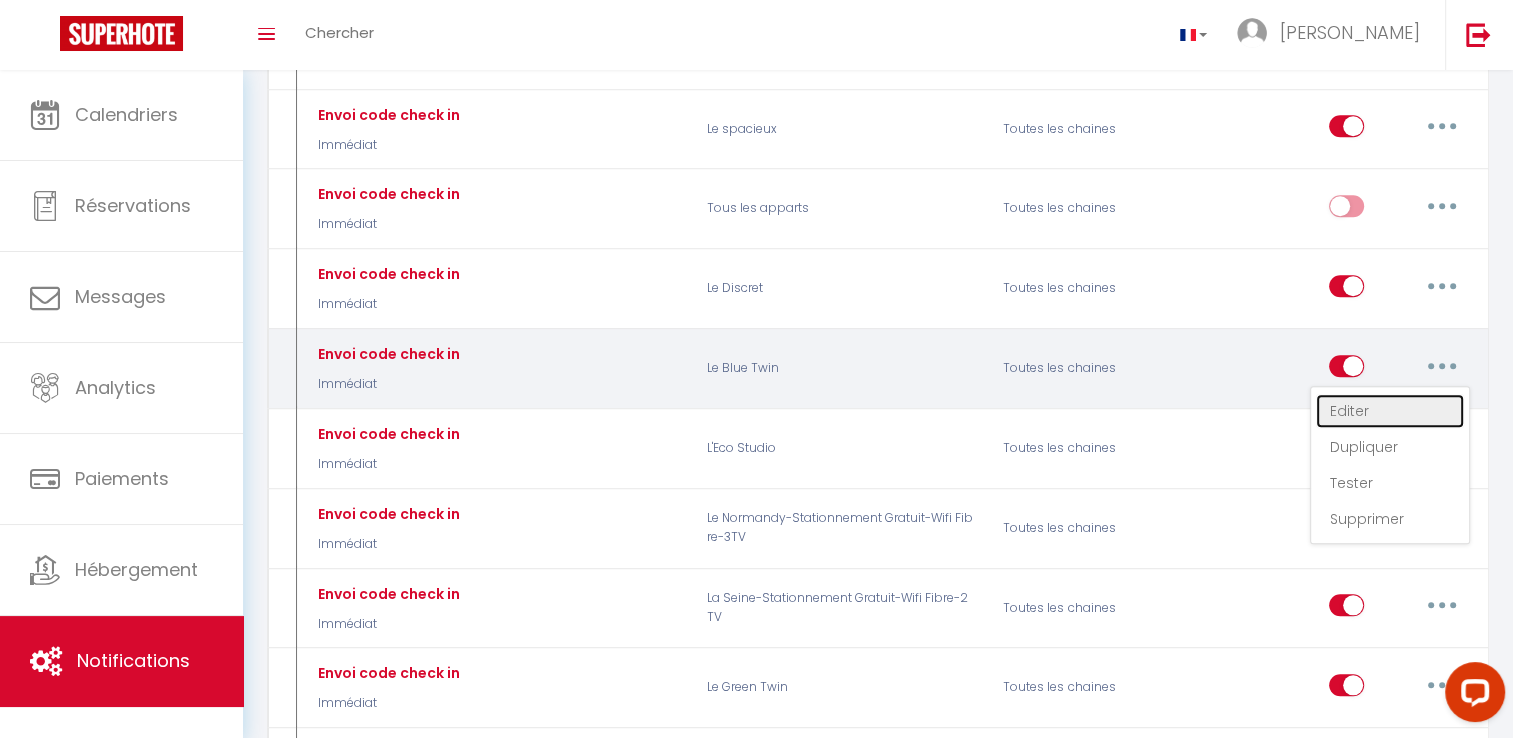 click on "Editer" at bounding box center [1390, 411] 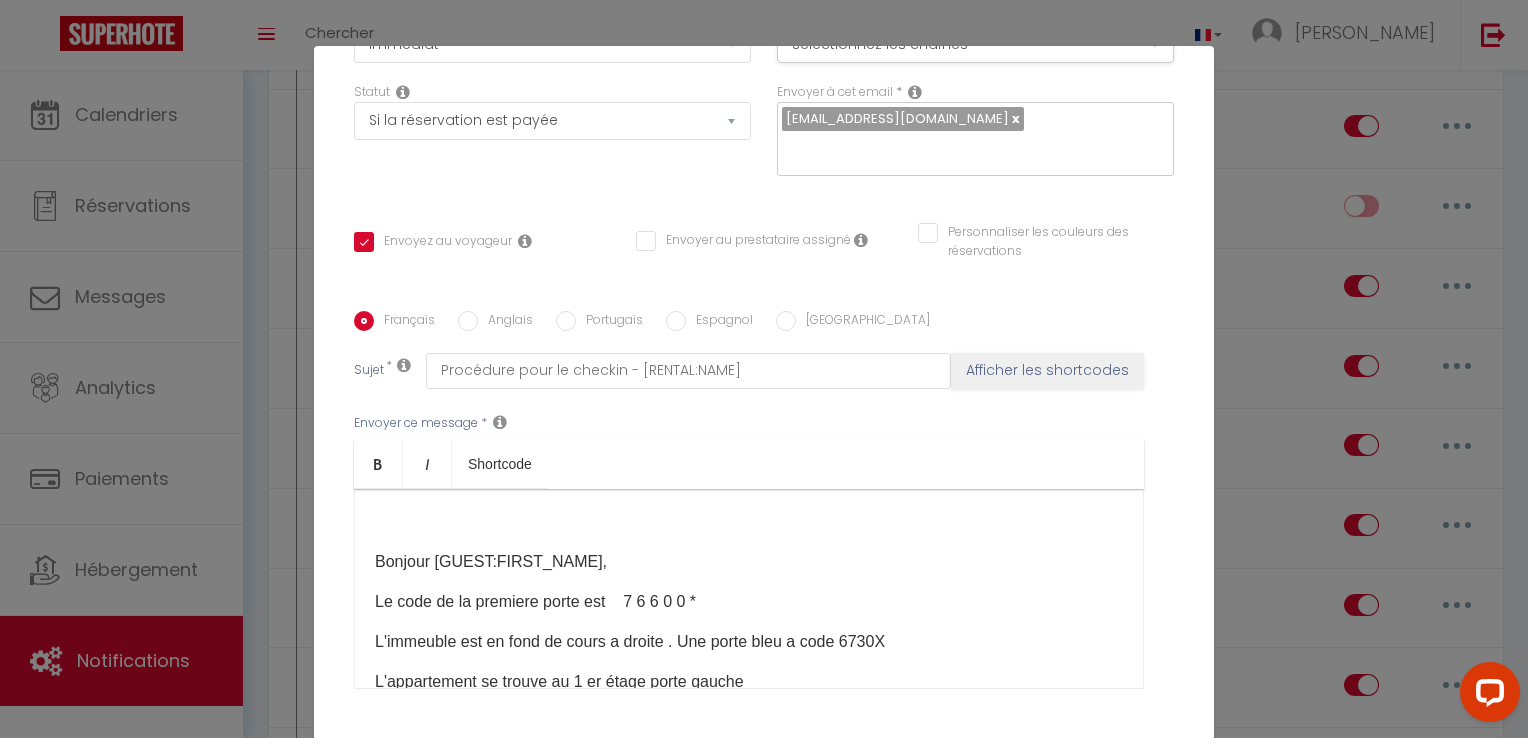 scroll, scrollTop: 352, scrollLeft: 0, axis: vertical 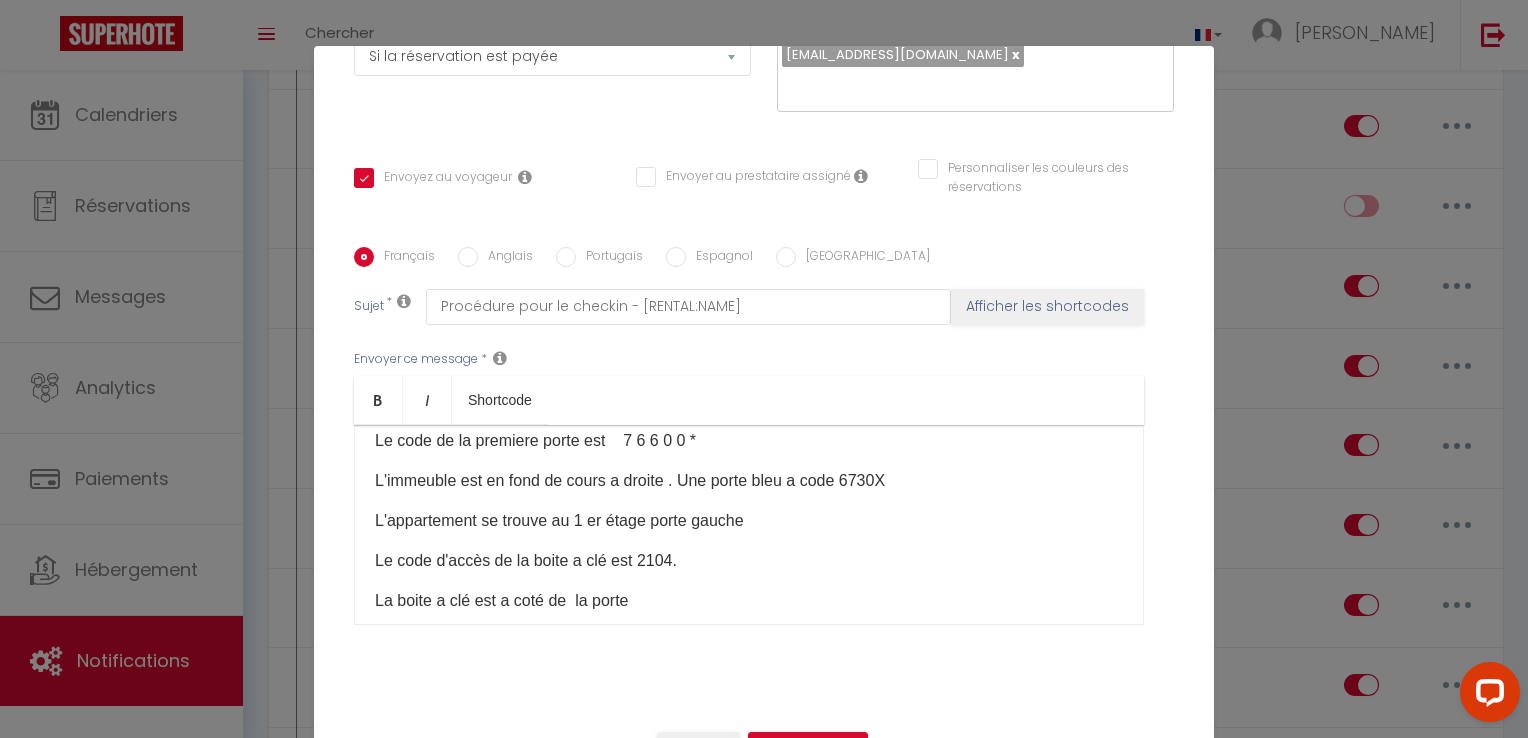 click on "Modifier la notification   ×   Titre   *     Envoi code check in   Pour cet hébergement
Sélectionner les hébergements
Tous les apparts
demidoff
Le Lumineux
SCI LIOR
Le Green Twin
Le Blue Twin
[GEOGRAPHIC_DATA]
L'Eco Studio
Le spacieux
*" at bounding box center (764, 369) 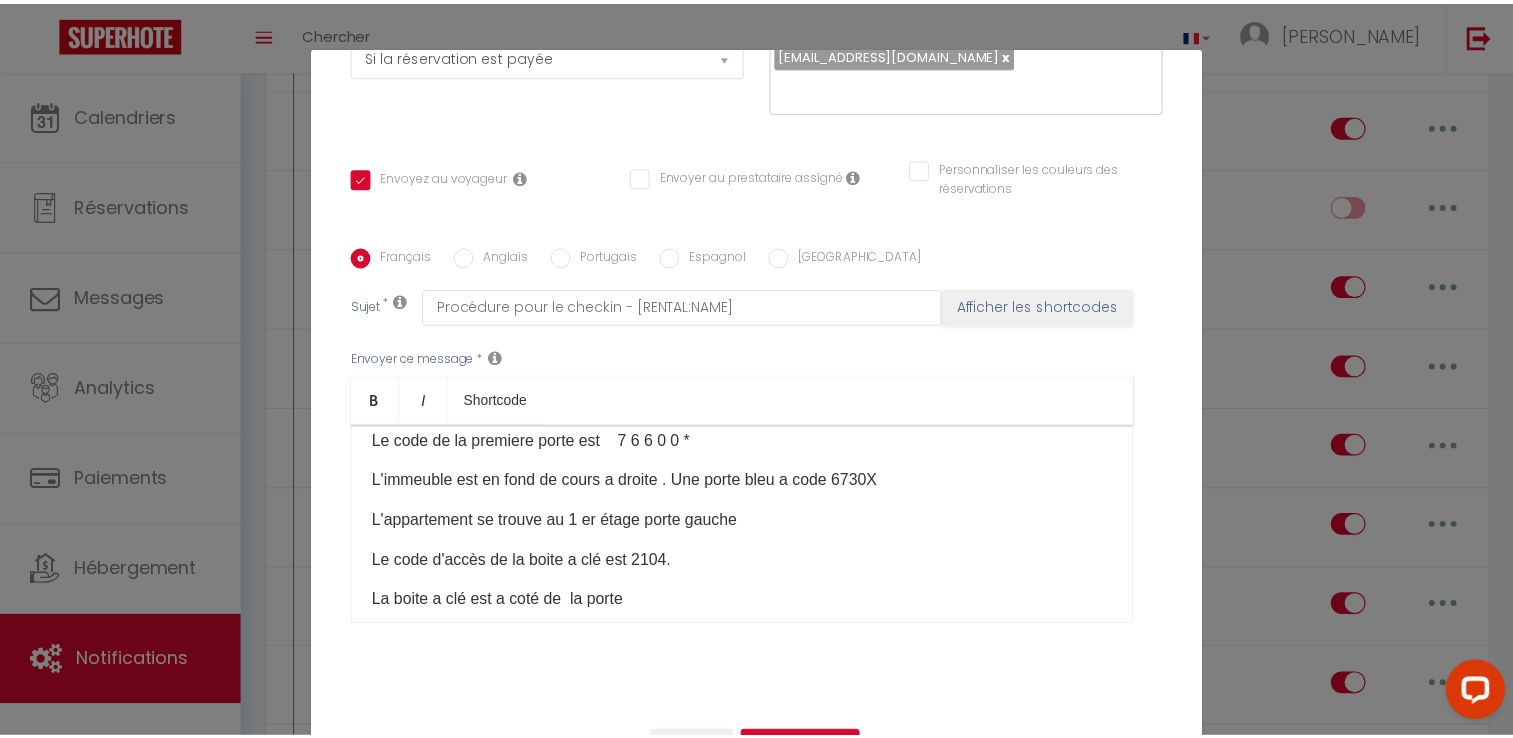 scroll, scrollTop: 90, scrollLeft: 0, axis: vertical 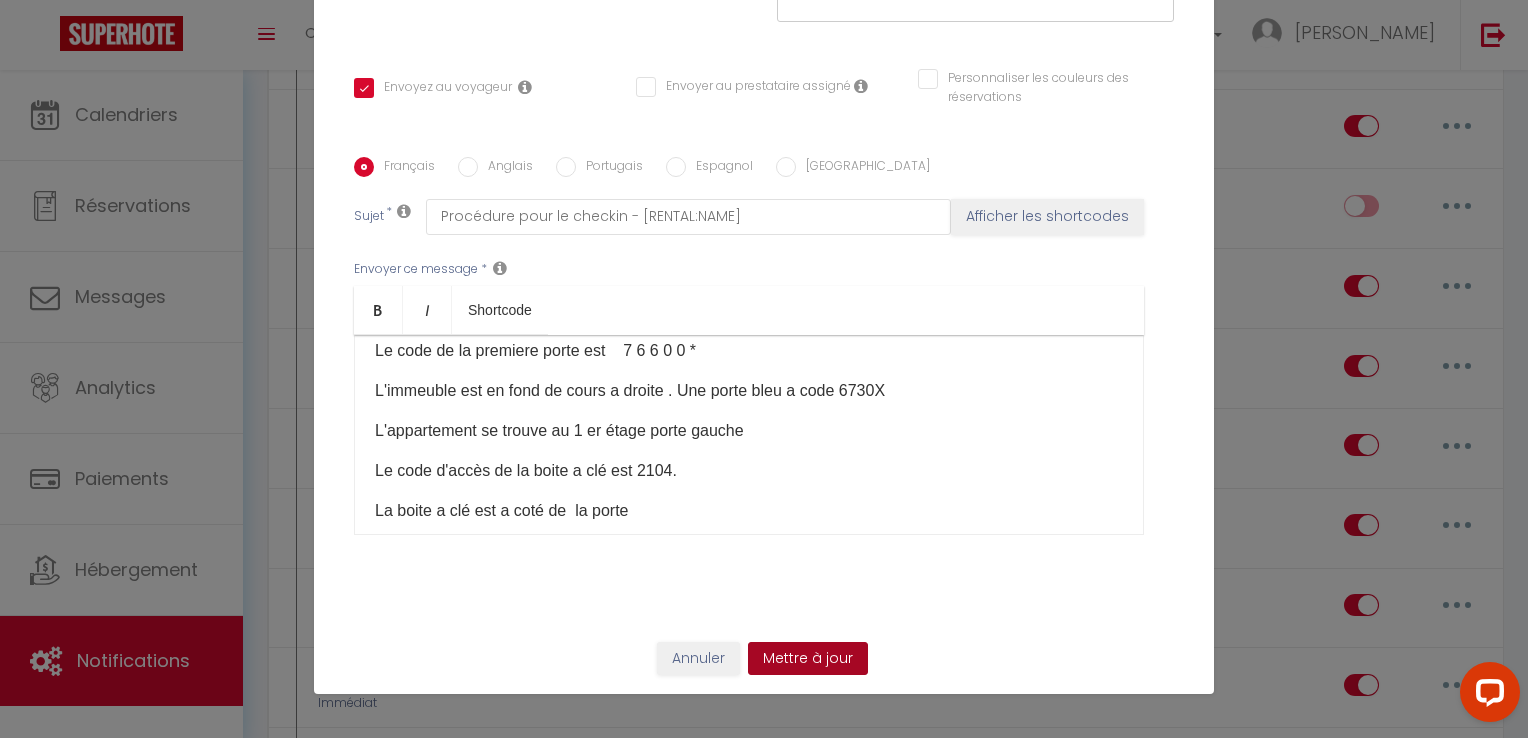 click on "Mettre à jour" at bounding box center (808, 659) 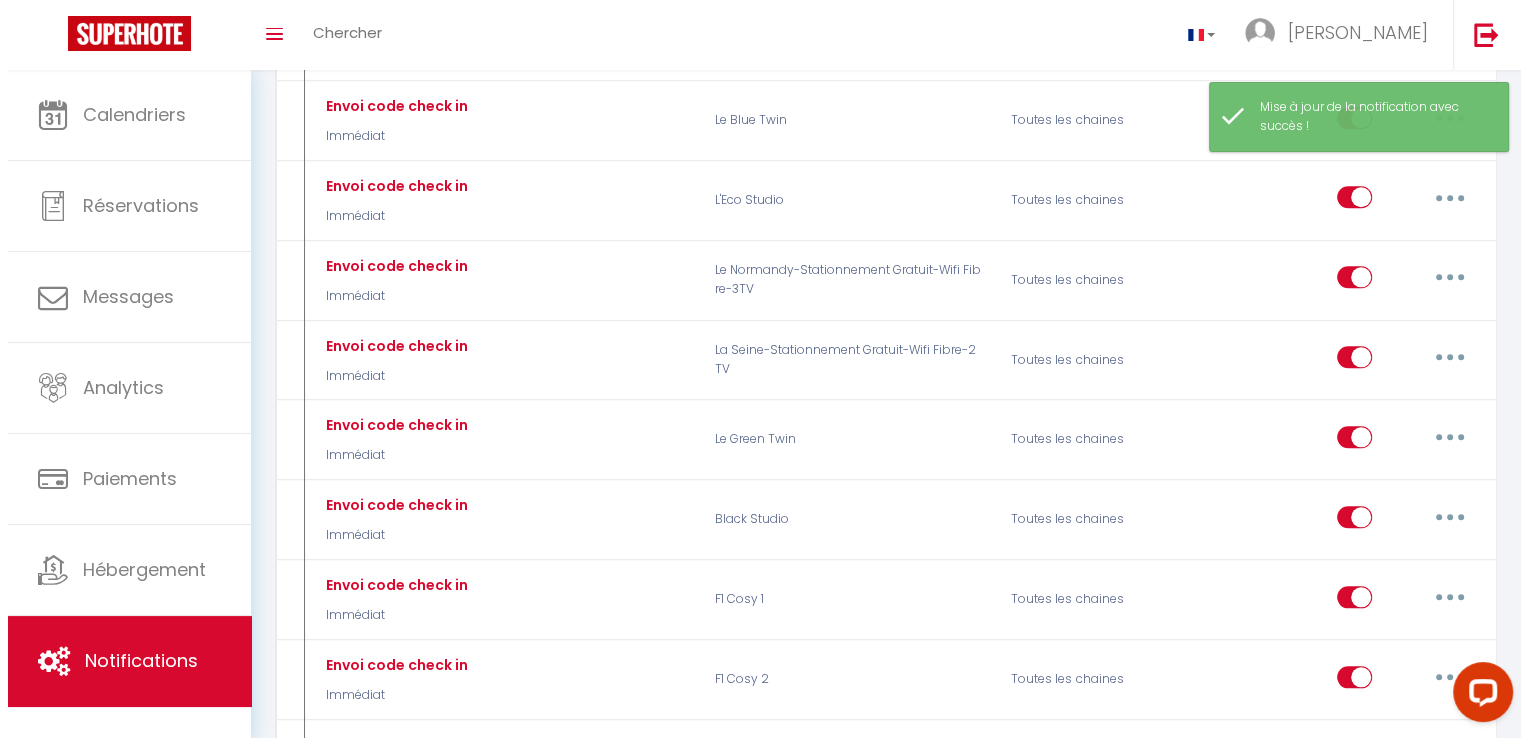 scroll, scrollTop: 2076, scrollLeft: 0, axis: vertical 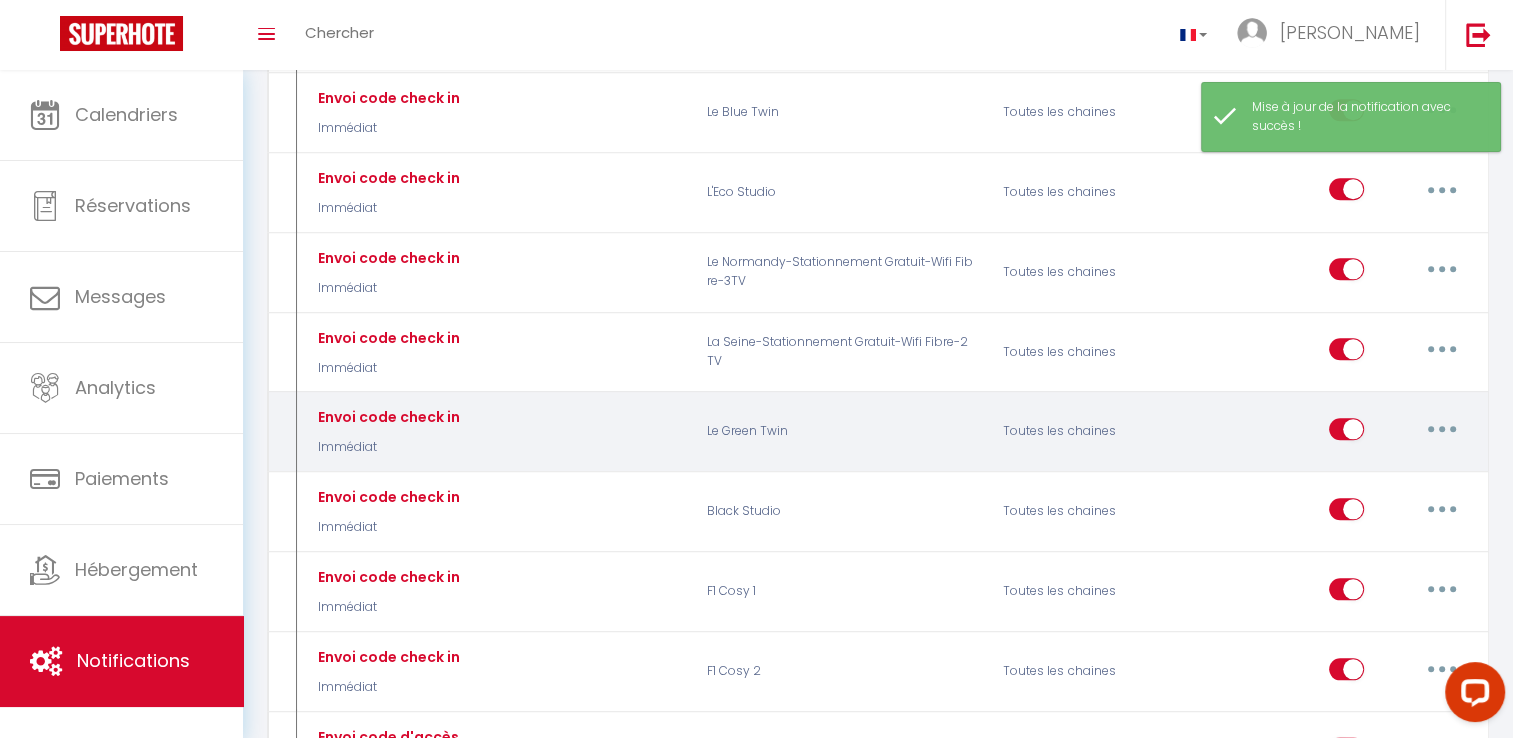 click at bounding box center (1442, 429) 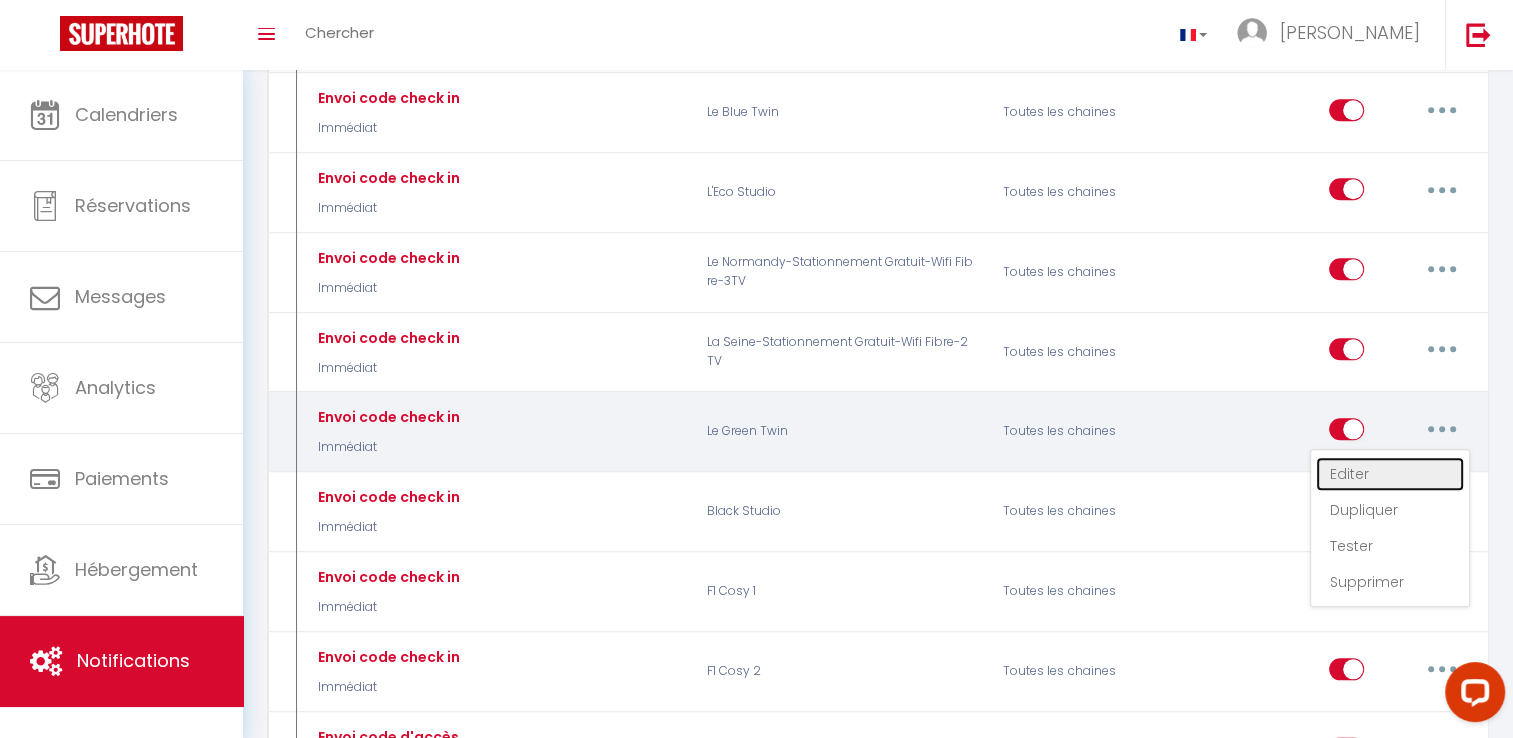 click on "Editer" at bounding box center [1390, 474] 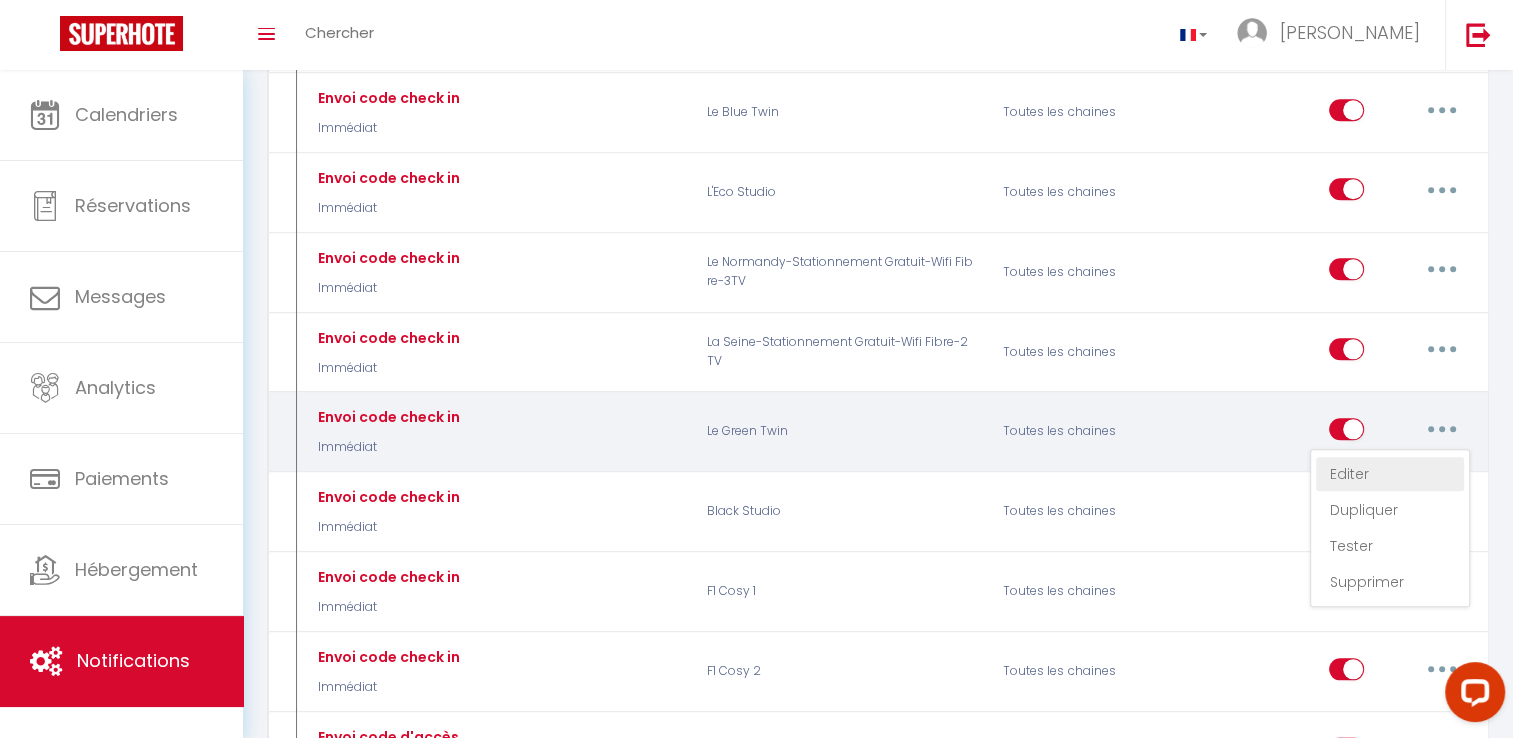 radio on "true" 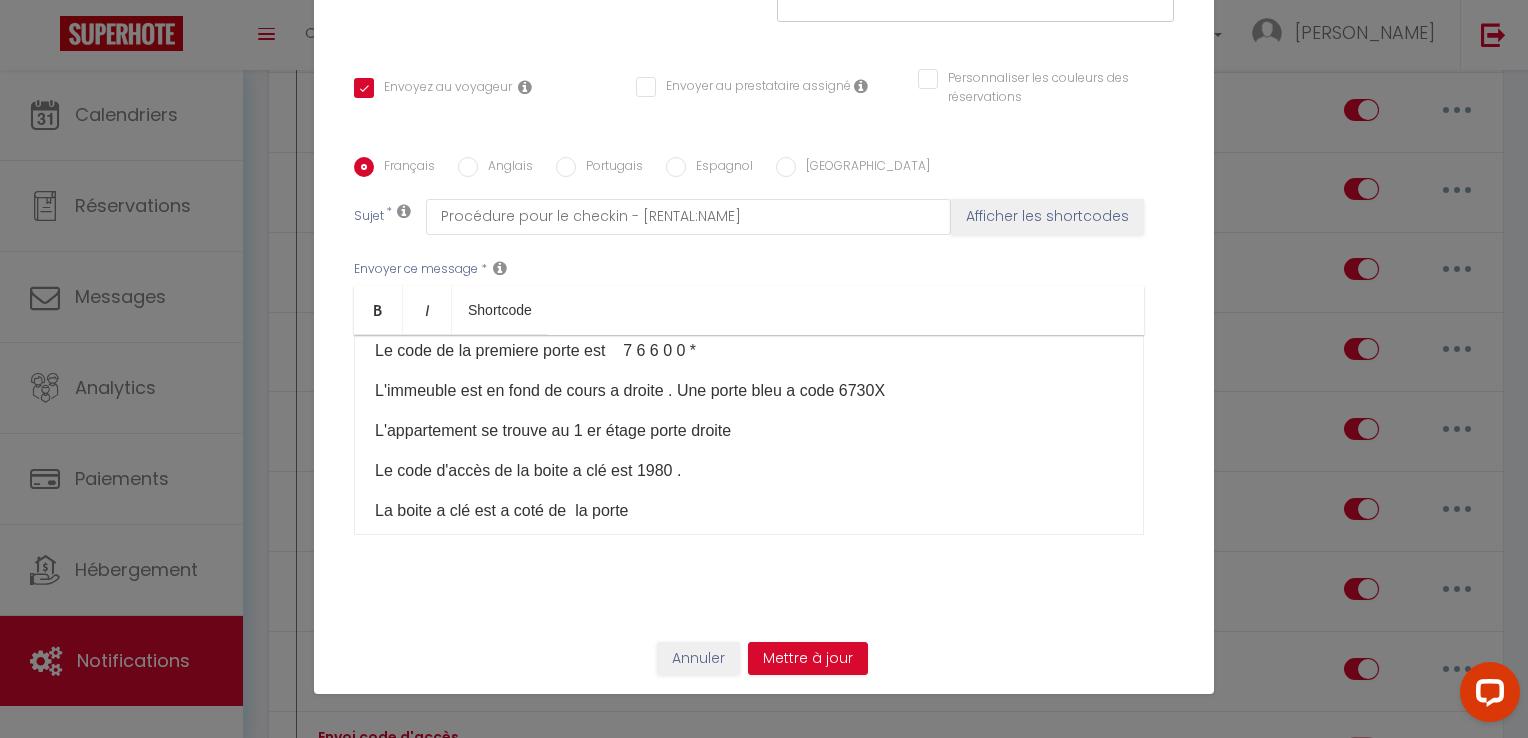 click on "Le code d'accès de la boite a clé est 1980 ." at bounding box center (749, 471) 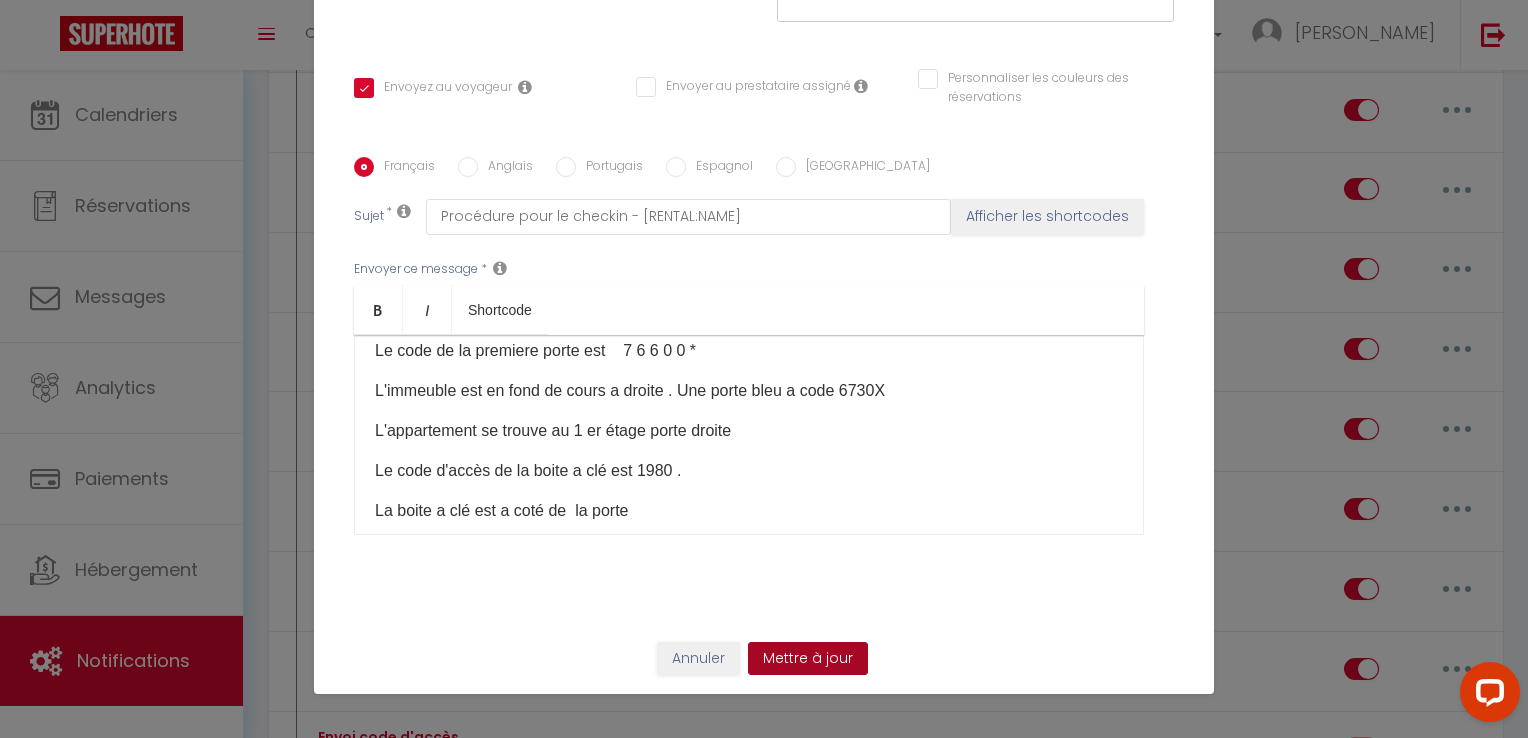 click on "Mettre à jour" at bounding box center [808, 659] 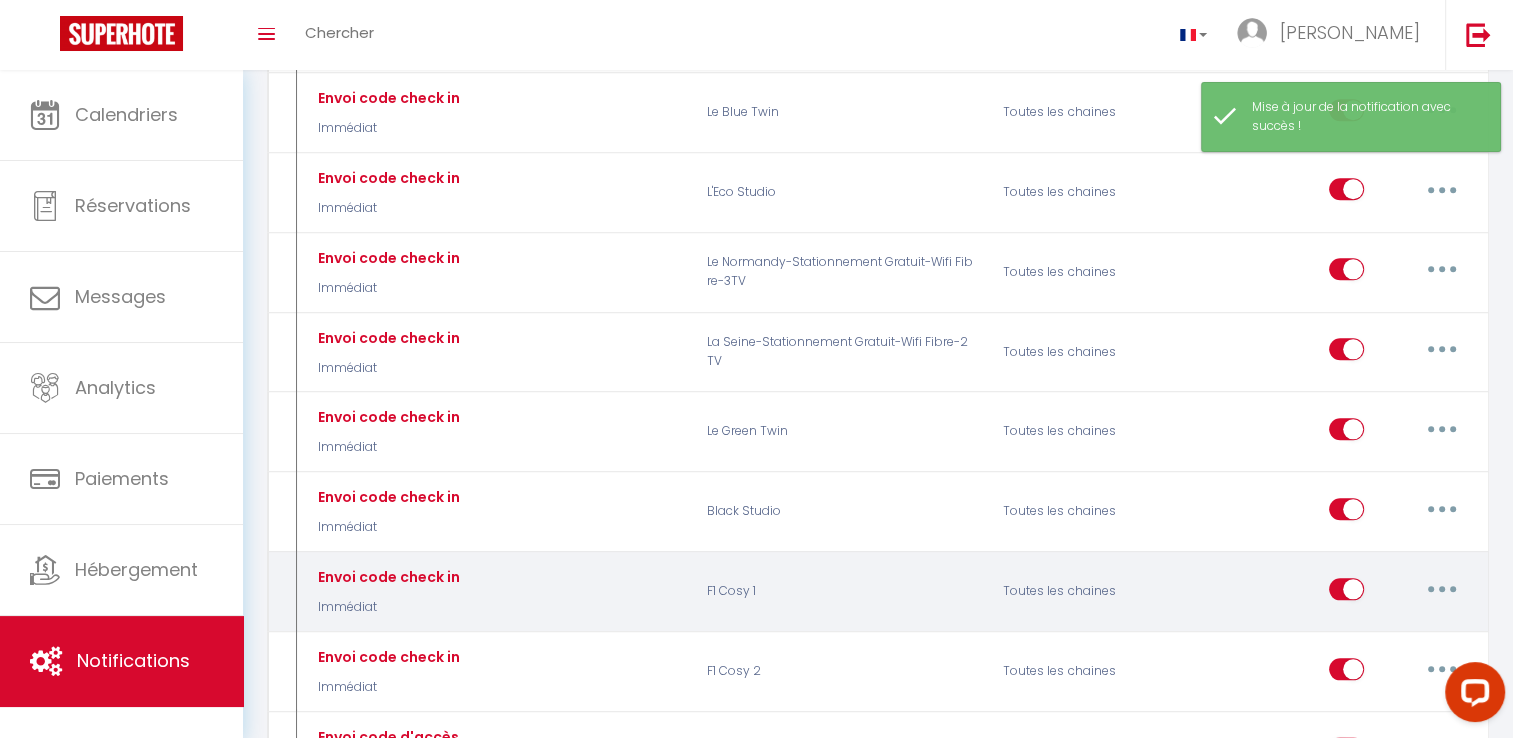 select 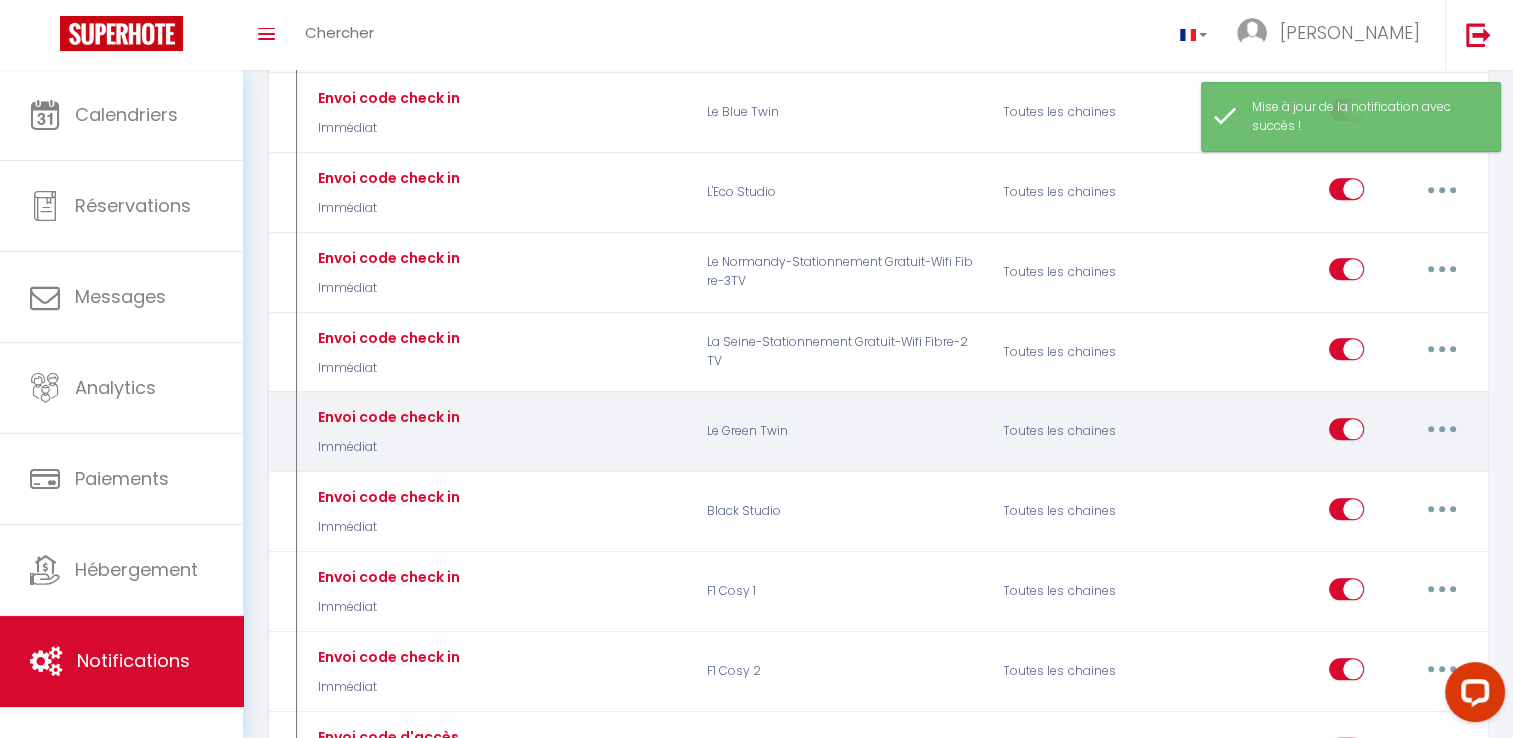 click at bounding box center [1442, 429] 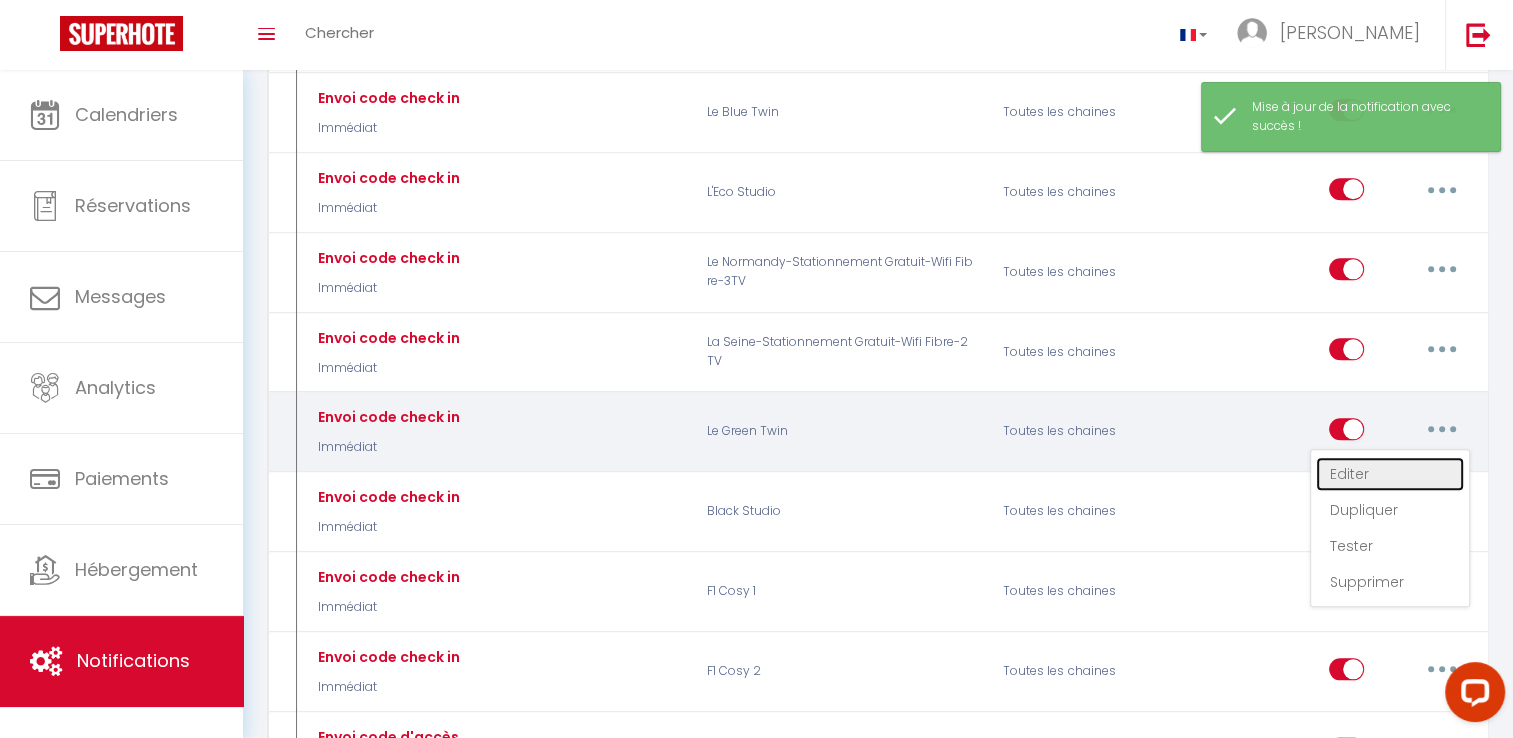 click on "Editer" at bounding box center [1390, 474] 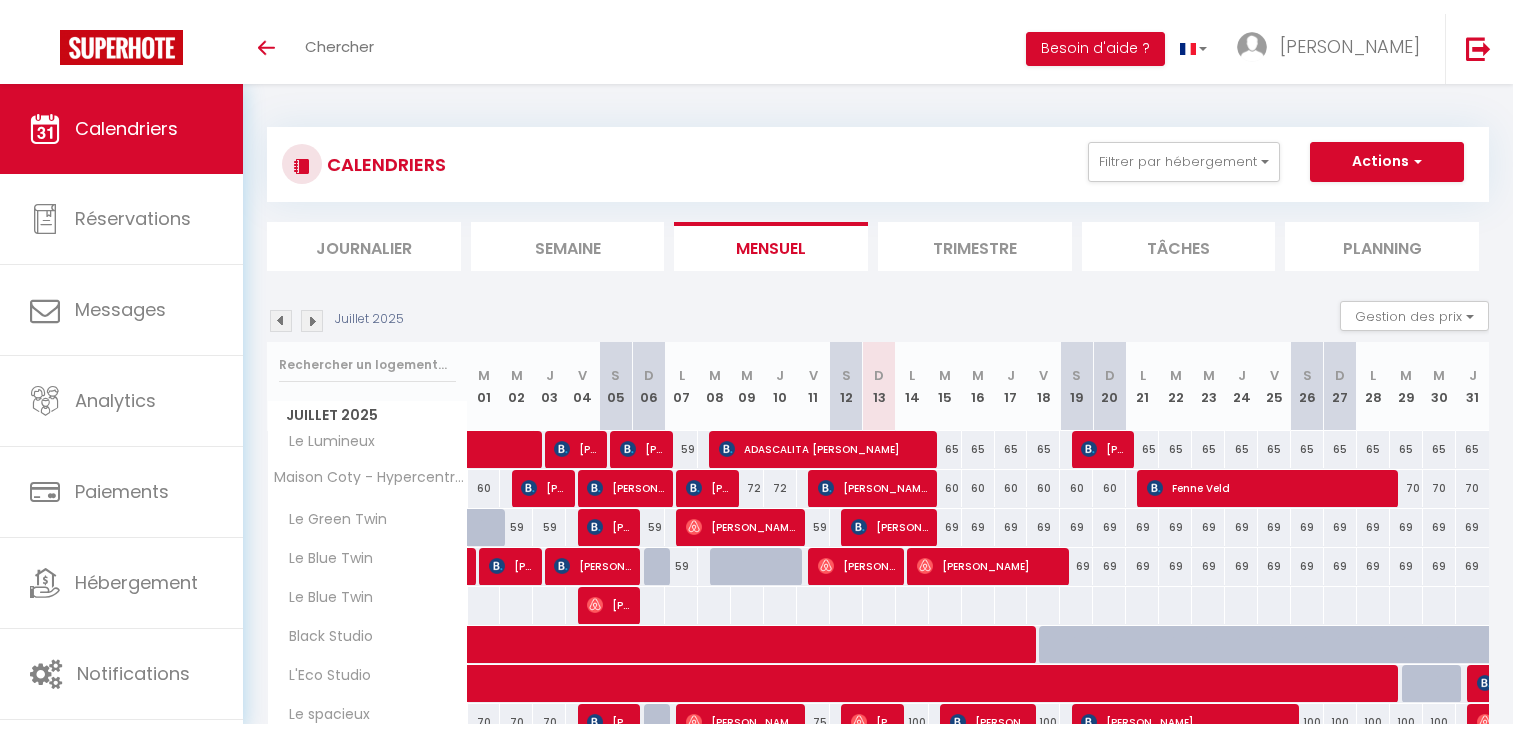 scroll, scrollTop: 0, scrollLeft: 0, axis: both 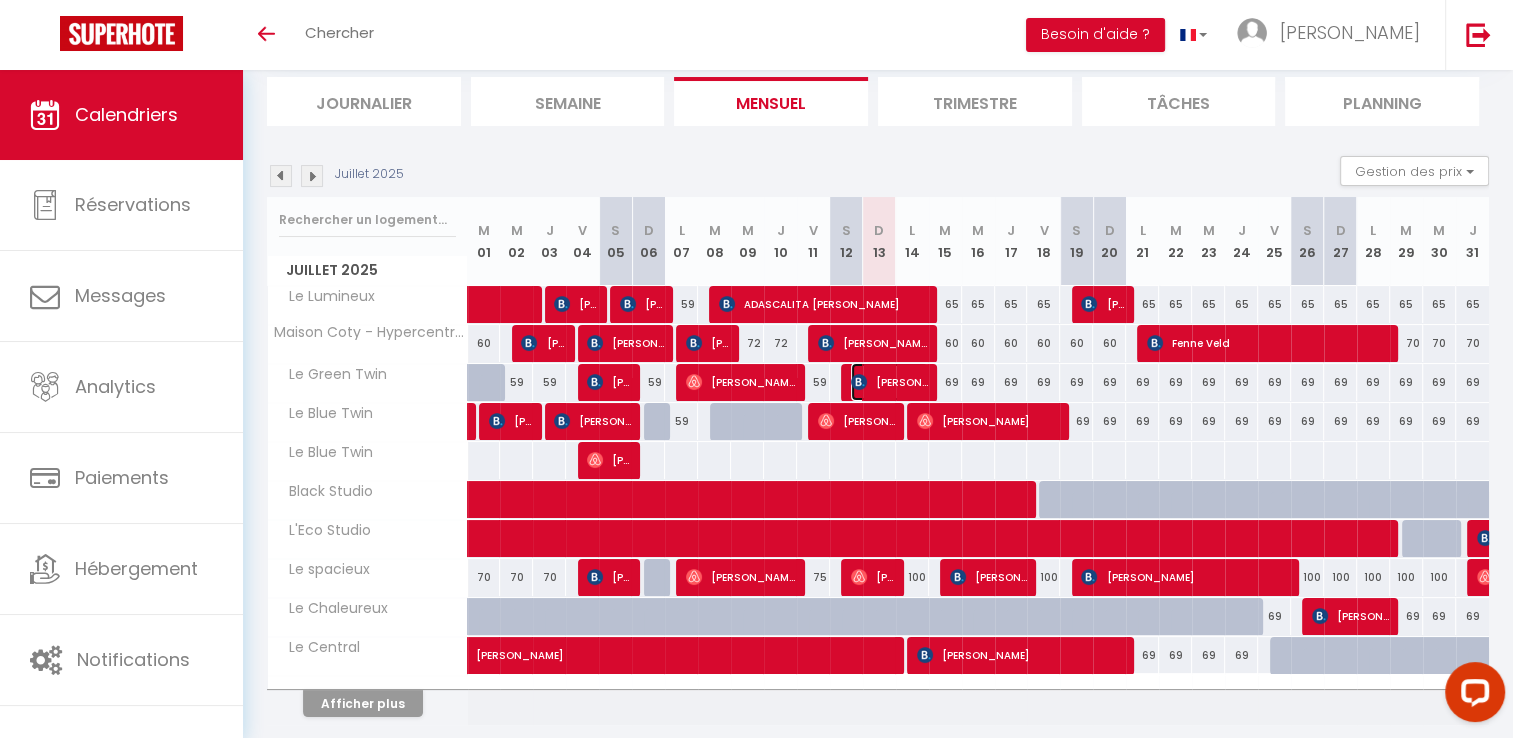click on "[PERSON_NAME]" at bounding box center (889, 382) 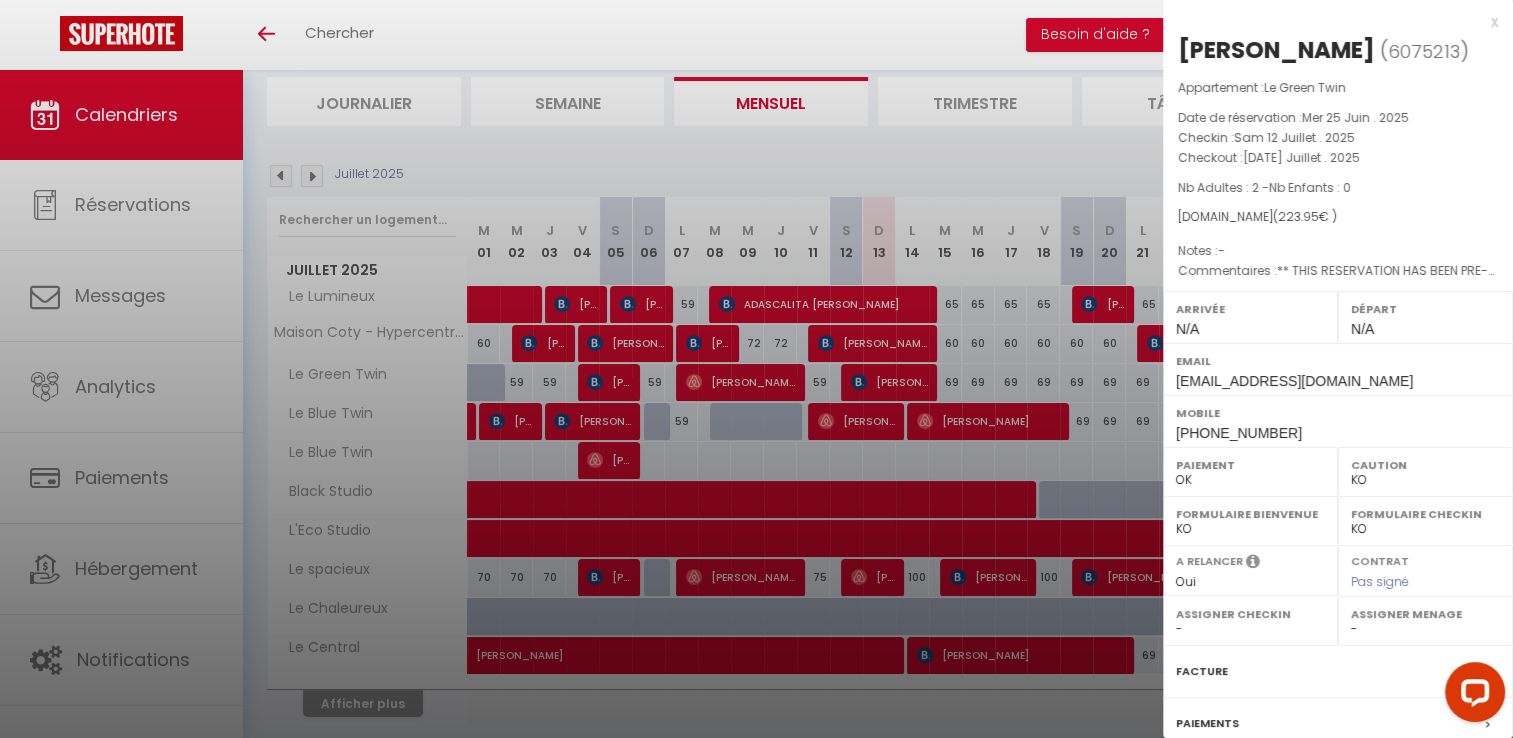 drag, startPoint x: 1496, startPoint y: 359, endPoint x: 1504, endPoint y: 418, distance: 59.5399 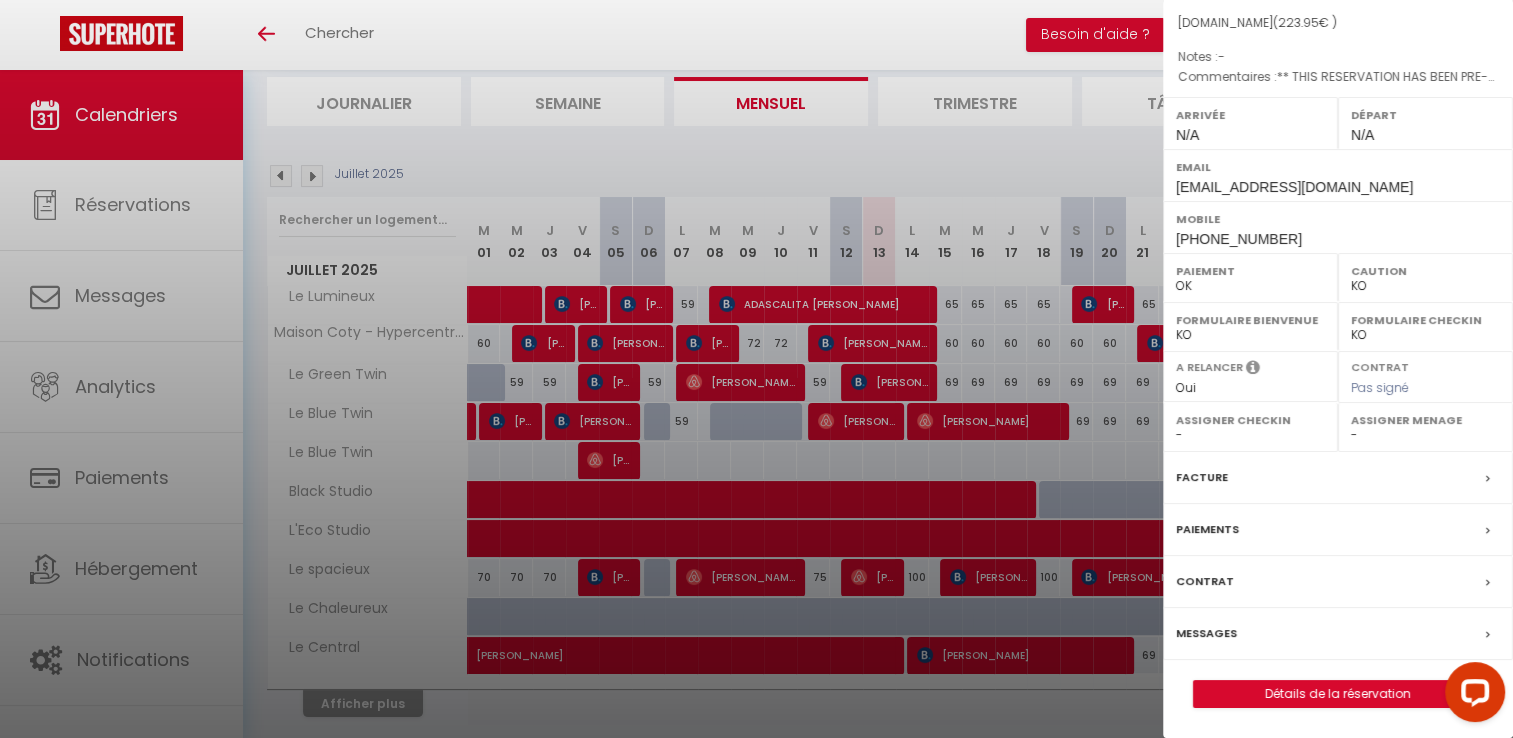 drag, startPoint x: 1504, startPoint y: 418, endPoint x: 55, endPoint y: 1, distance: 1507.8097 